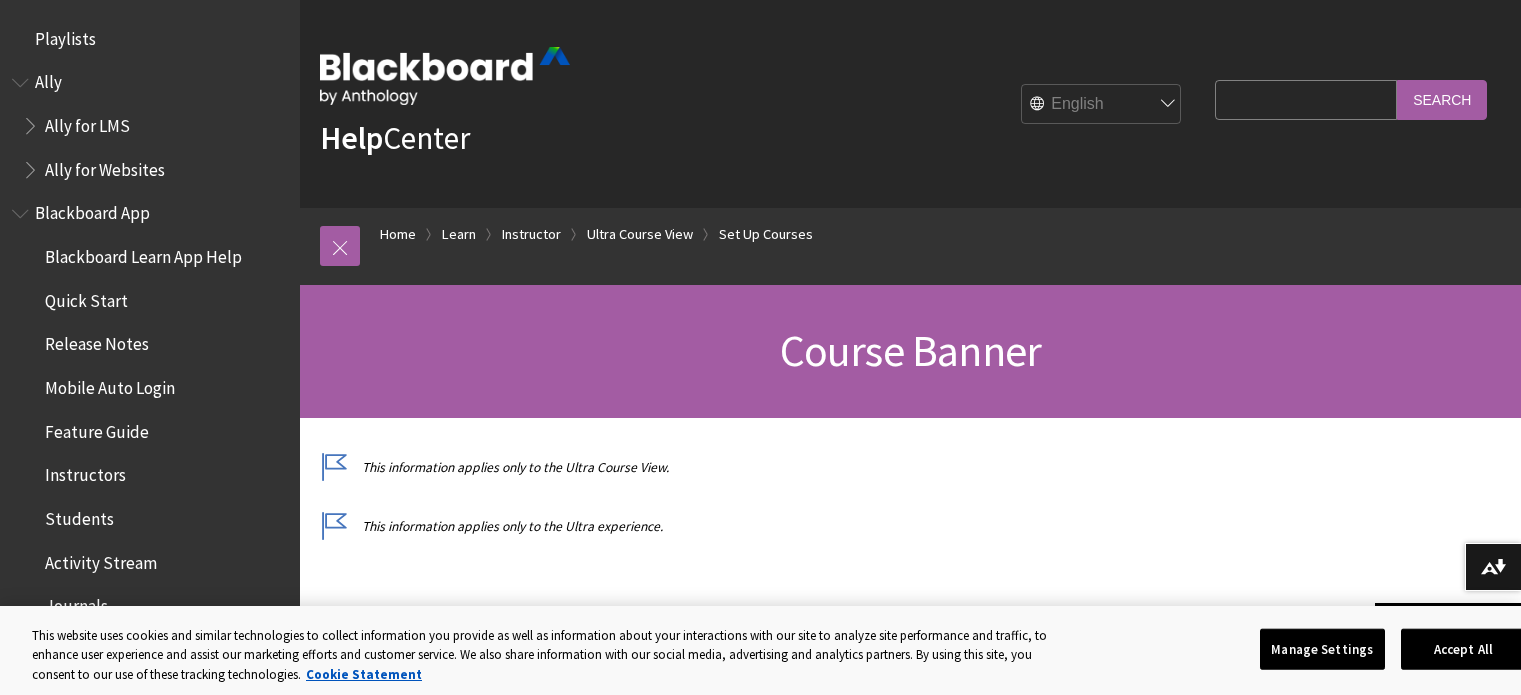 scroll, scrollTop: 398, scrollLeft: 0, axis: vertical 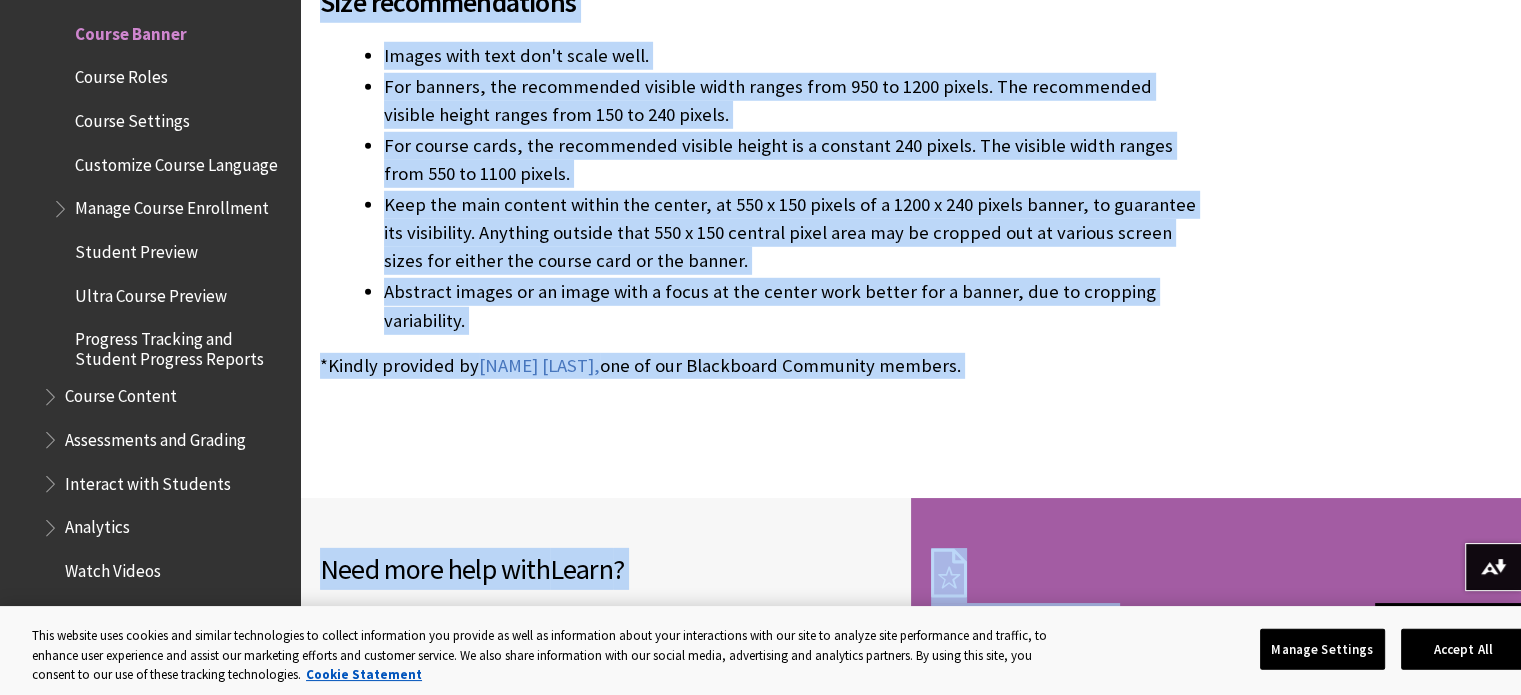 drag, startPoint x: 721, startPoint y: 328, endPoint x: 1064, endPoint y: 471, distance: 371.6154 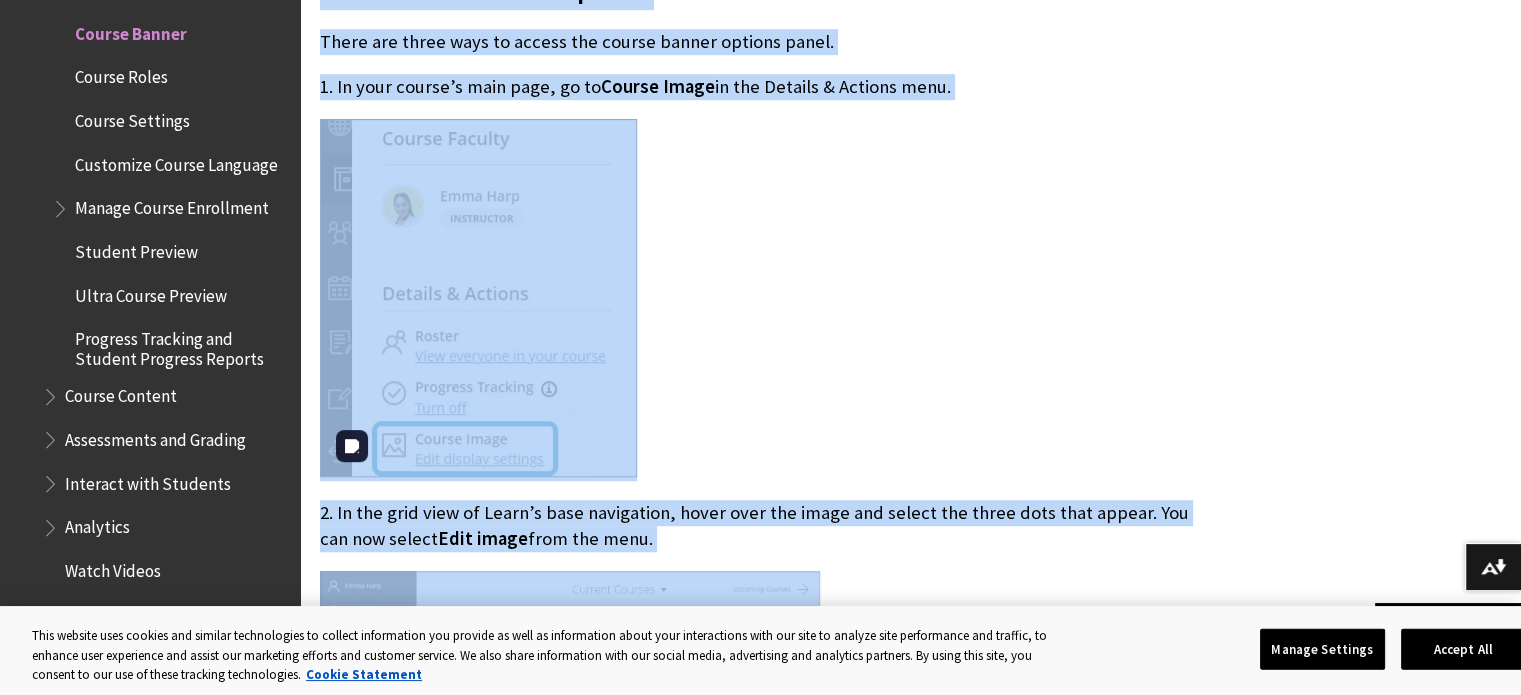 scroll, scrollTop: 1245, scrollLeft: 0, axis: vertical 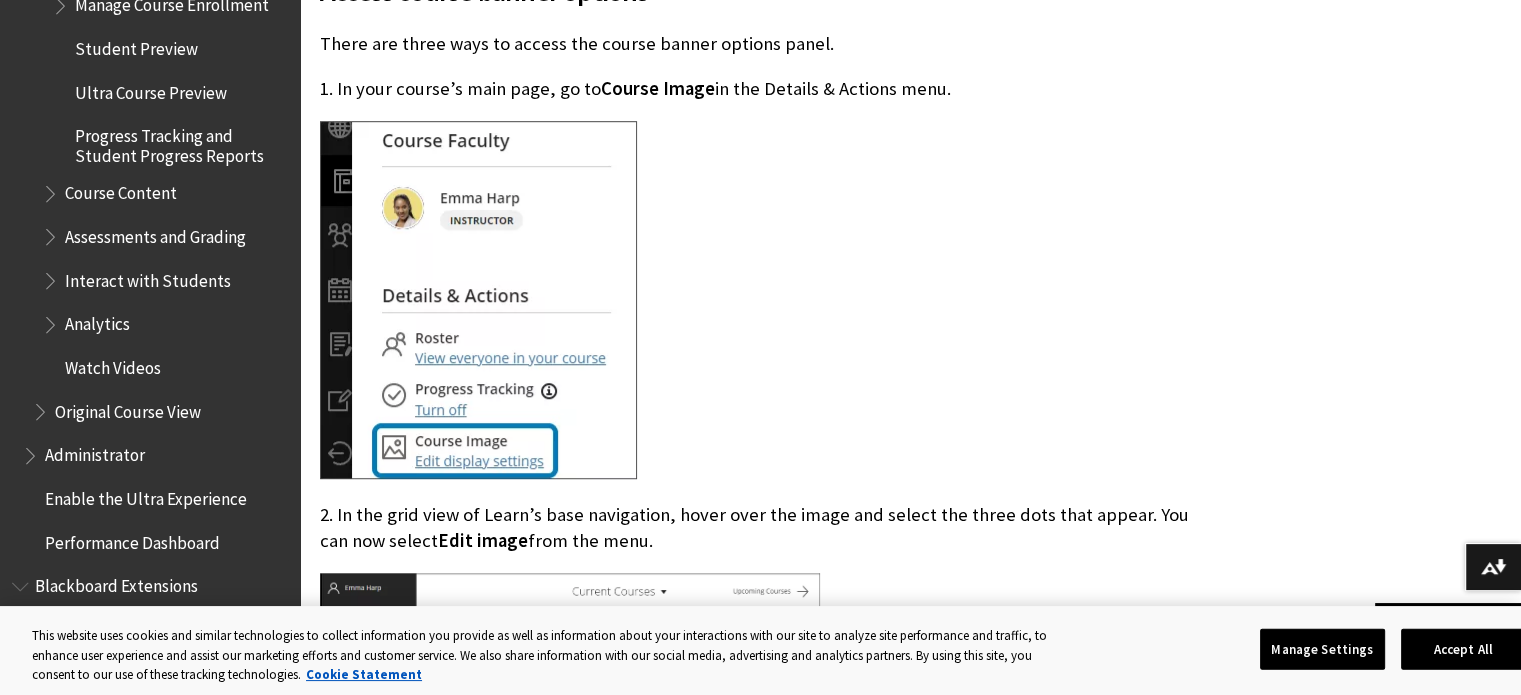 click at bounding box center (52, 232) 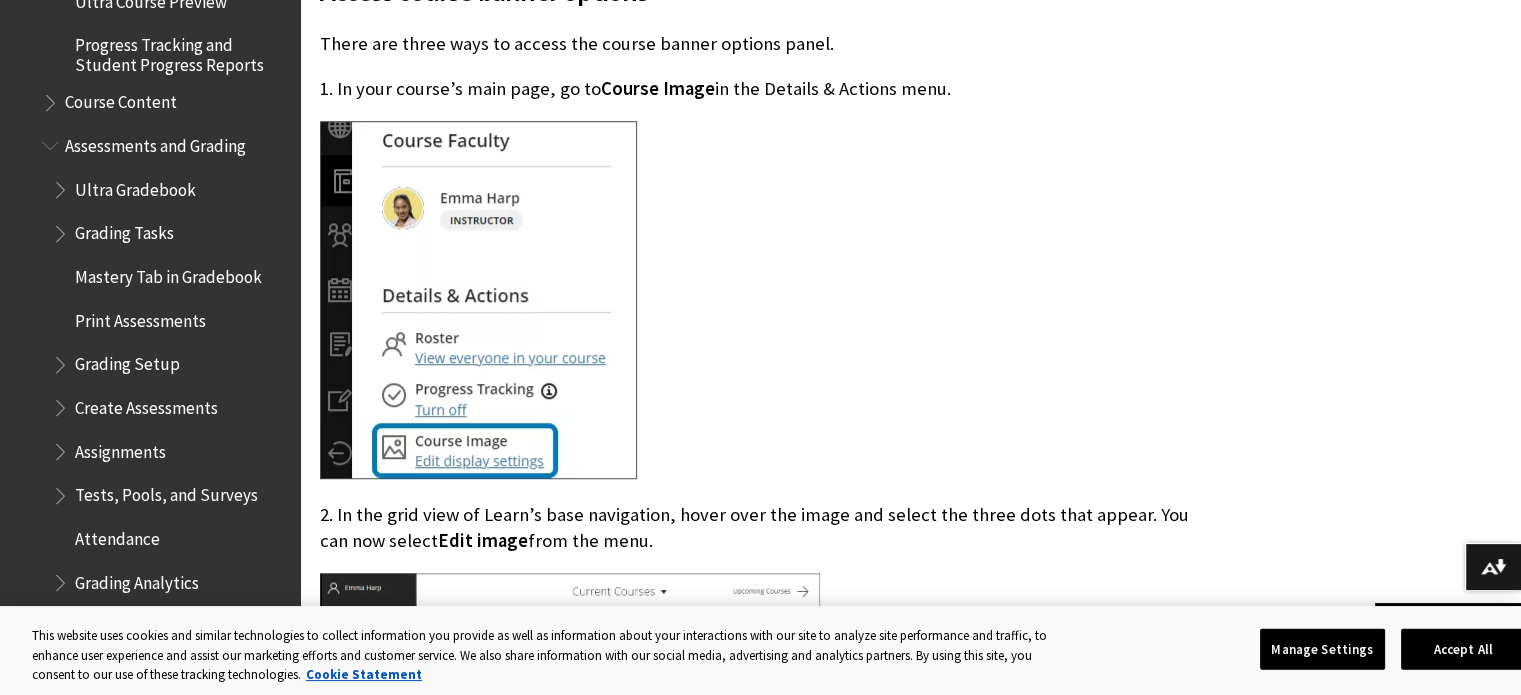 scroll, scrollTop: 3123, scrollLeft: 0, axis: vertical 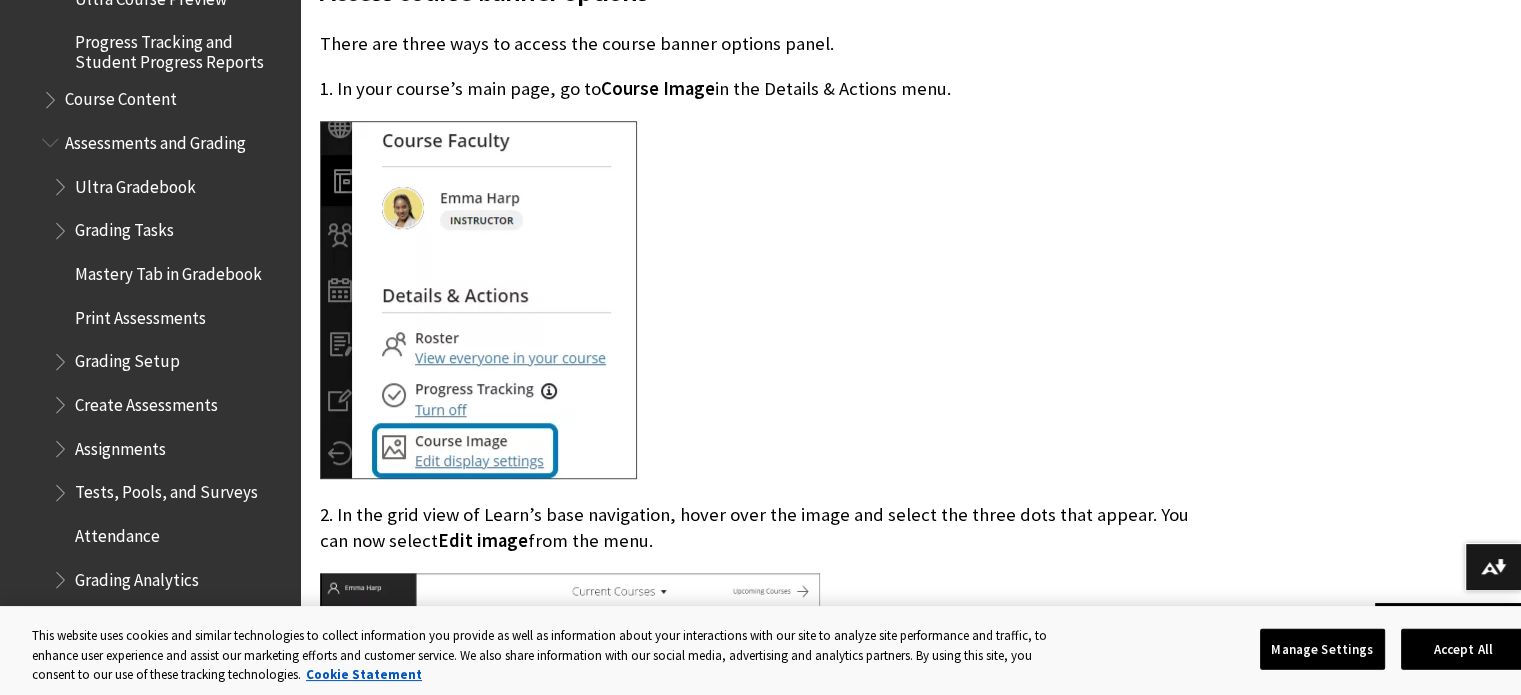 click at bounding box center [52, 95] 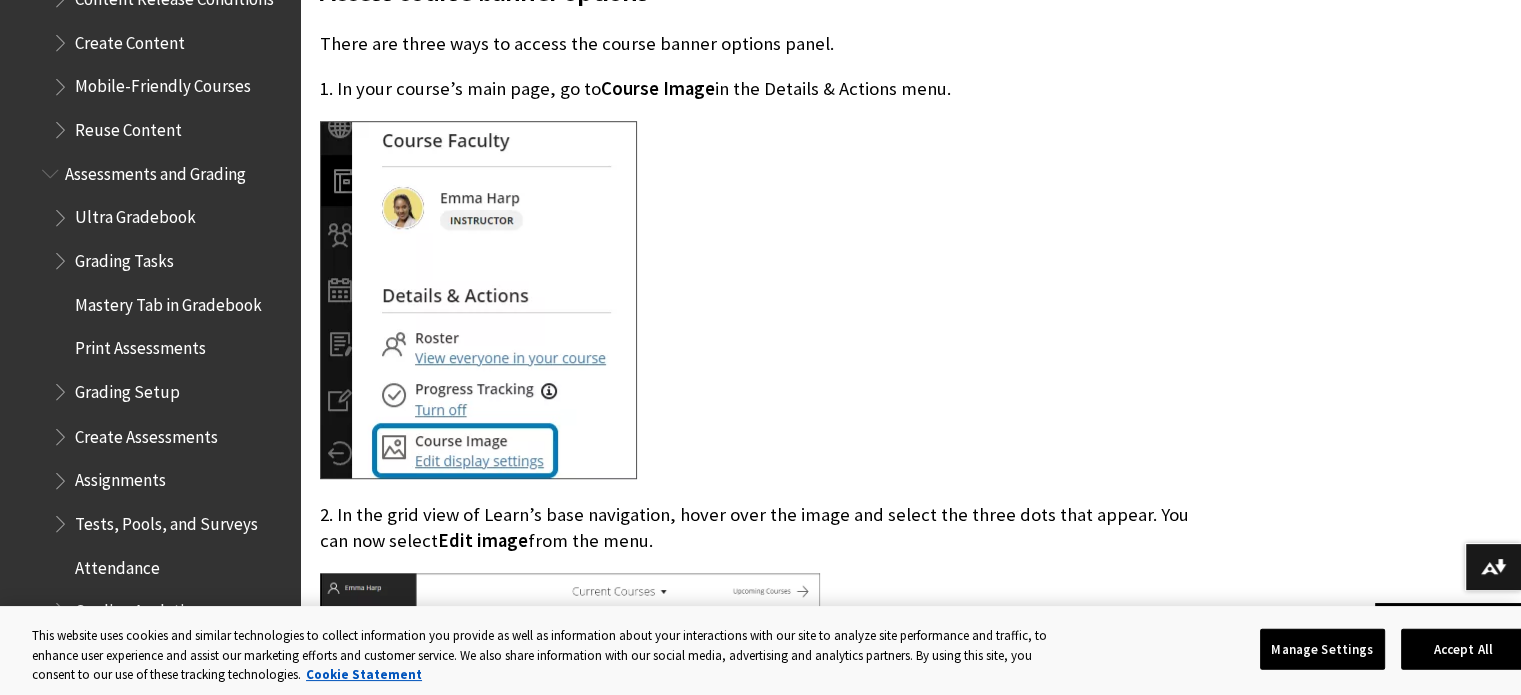 scroll, scrollTop: 3395, scrollLeft: 0, axis: vertical 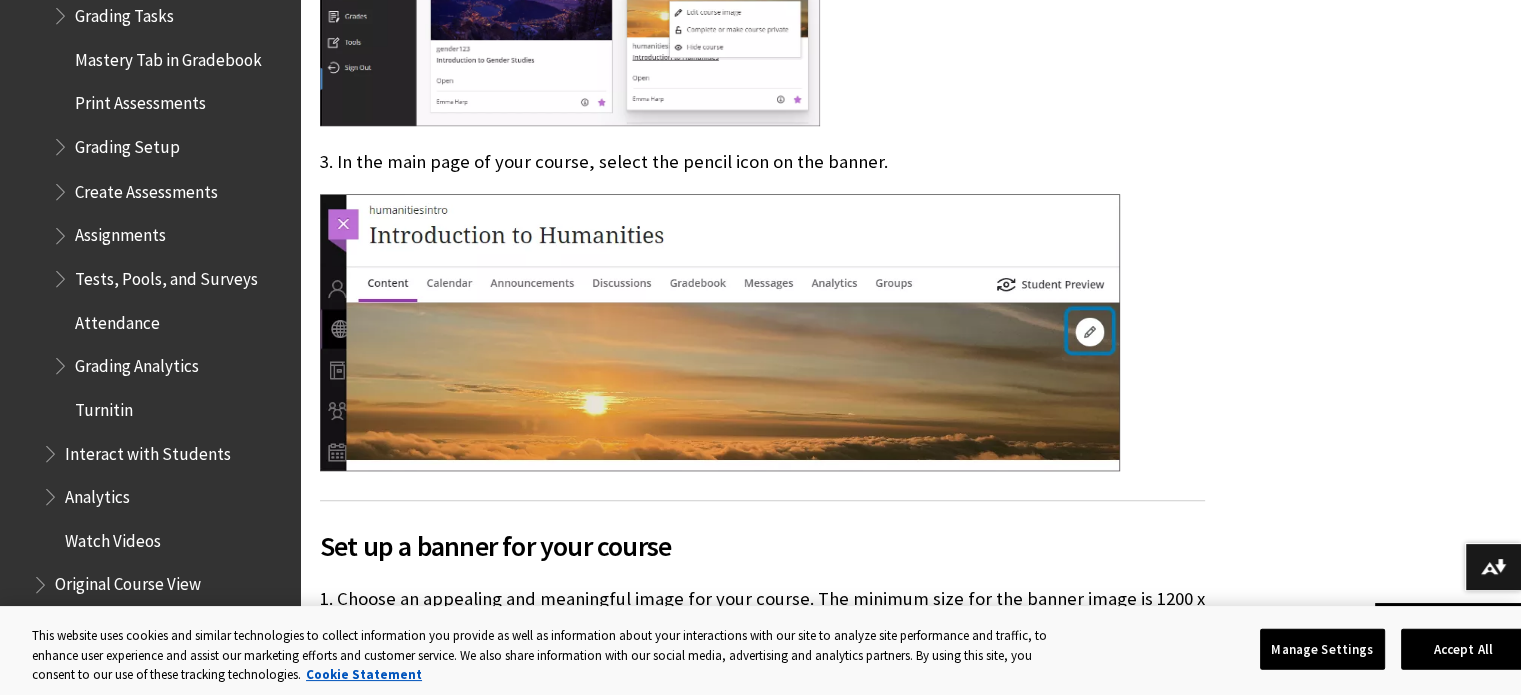 click at bounding box center [62, 230] 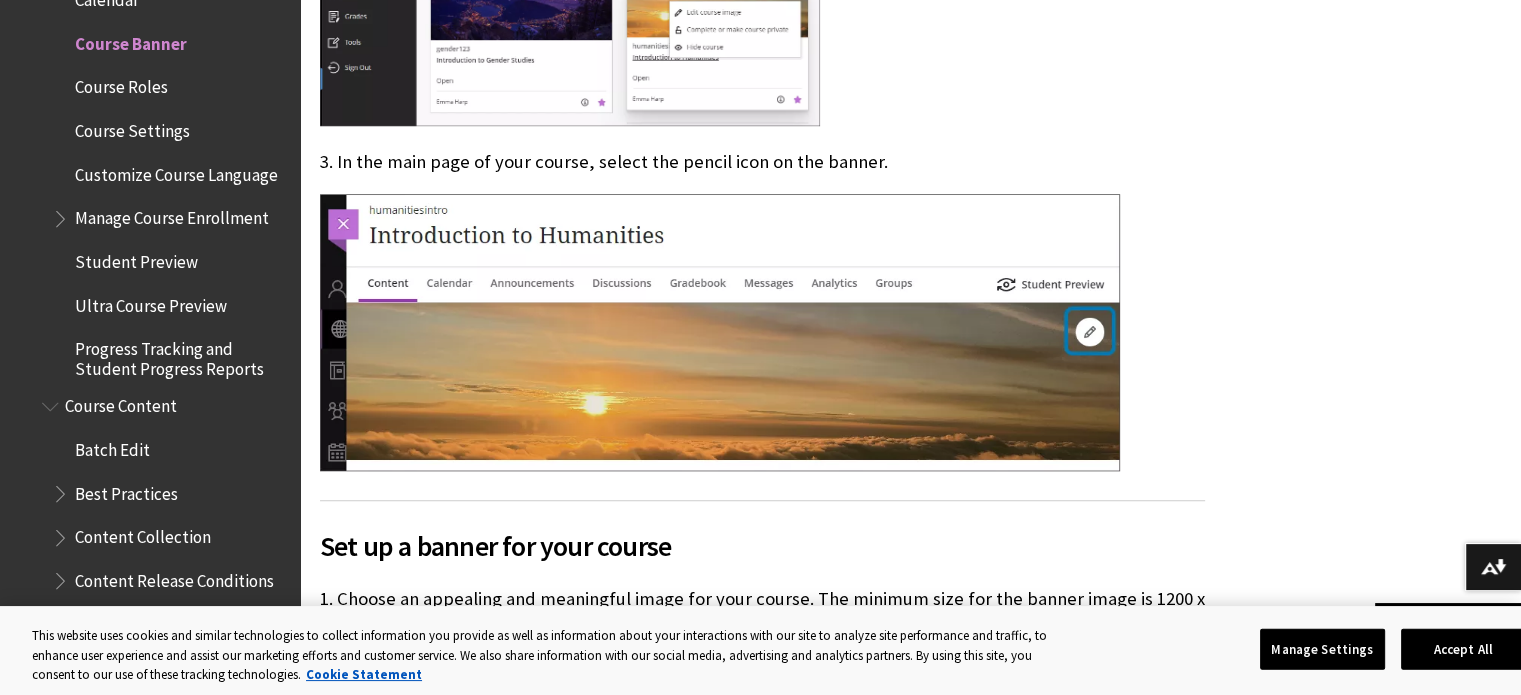 scroll, scrollTop: 2815, scrollLeft: 0, axis: vertical 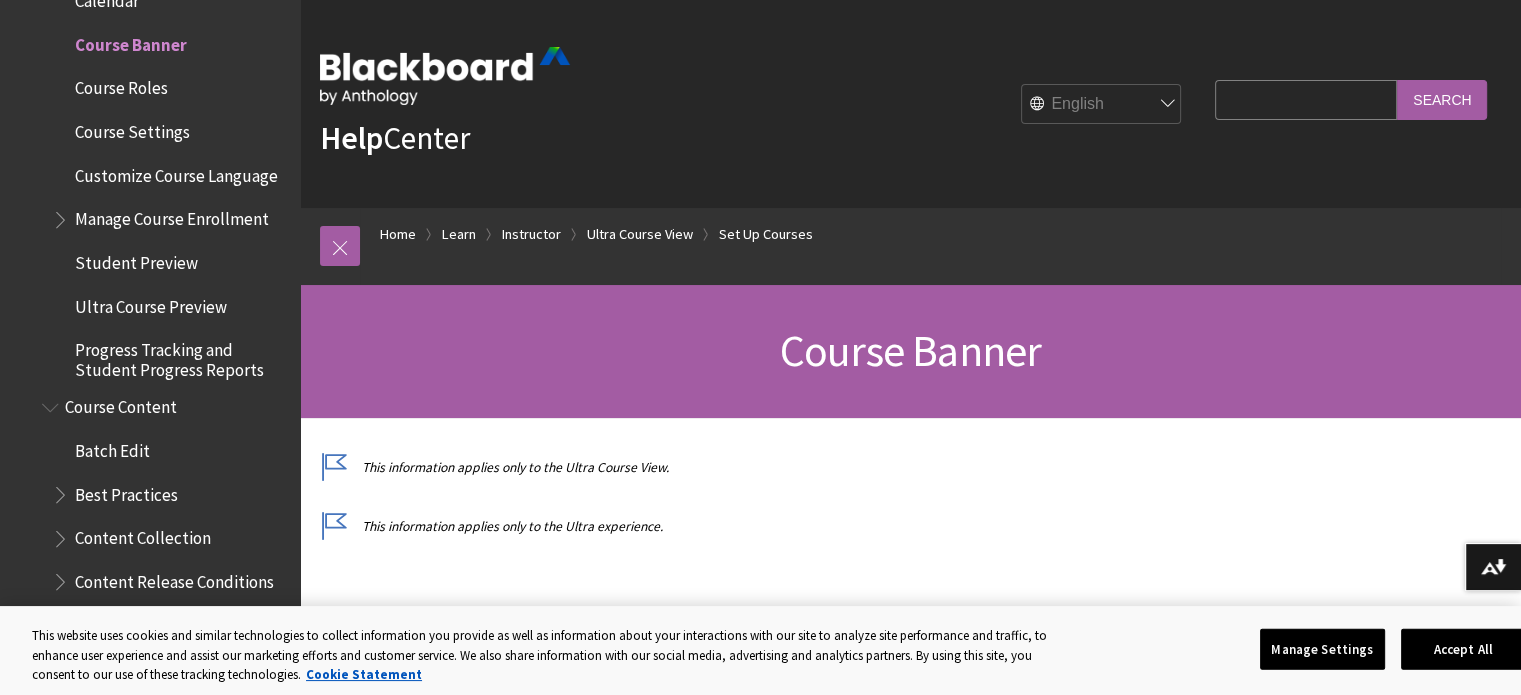 click on "Search Query" at bounding box center (1306, 99) 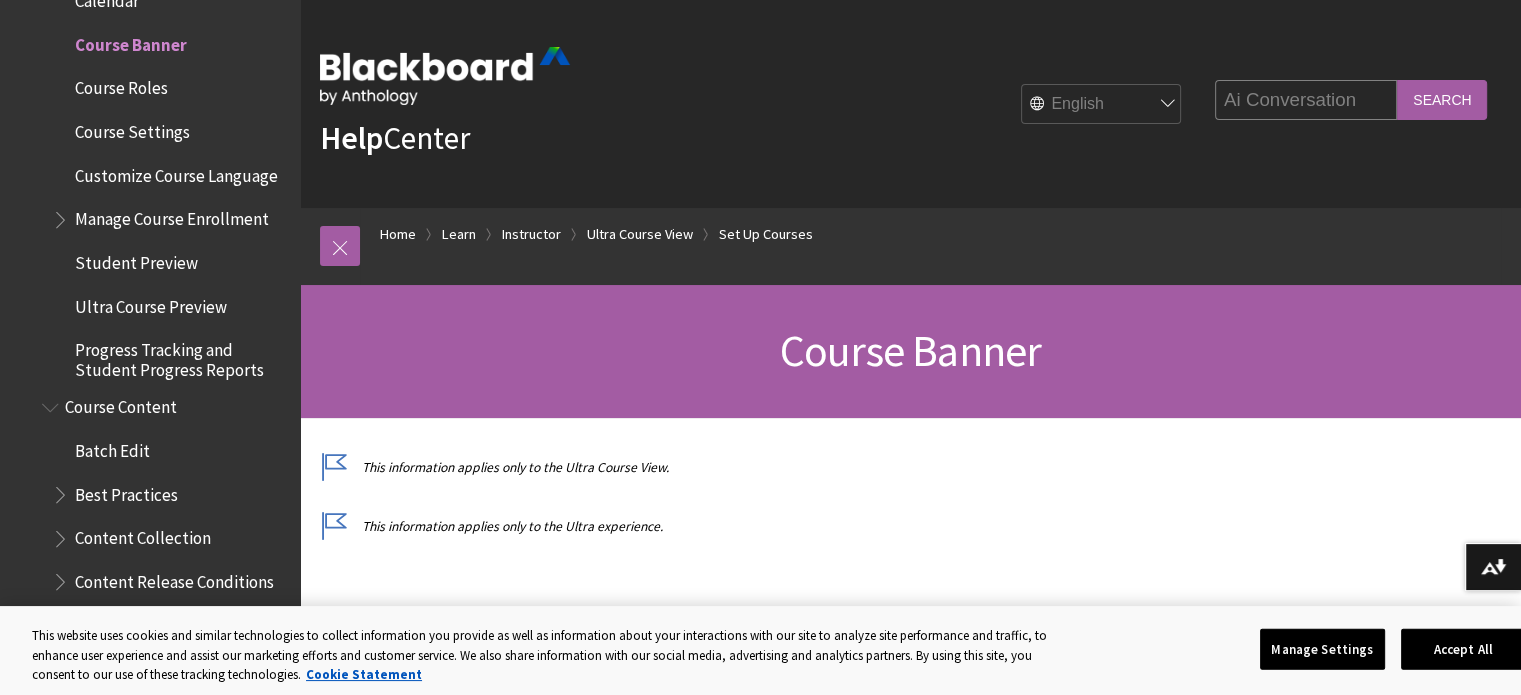 type on "Ai Conversation" 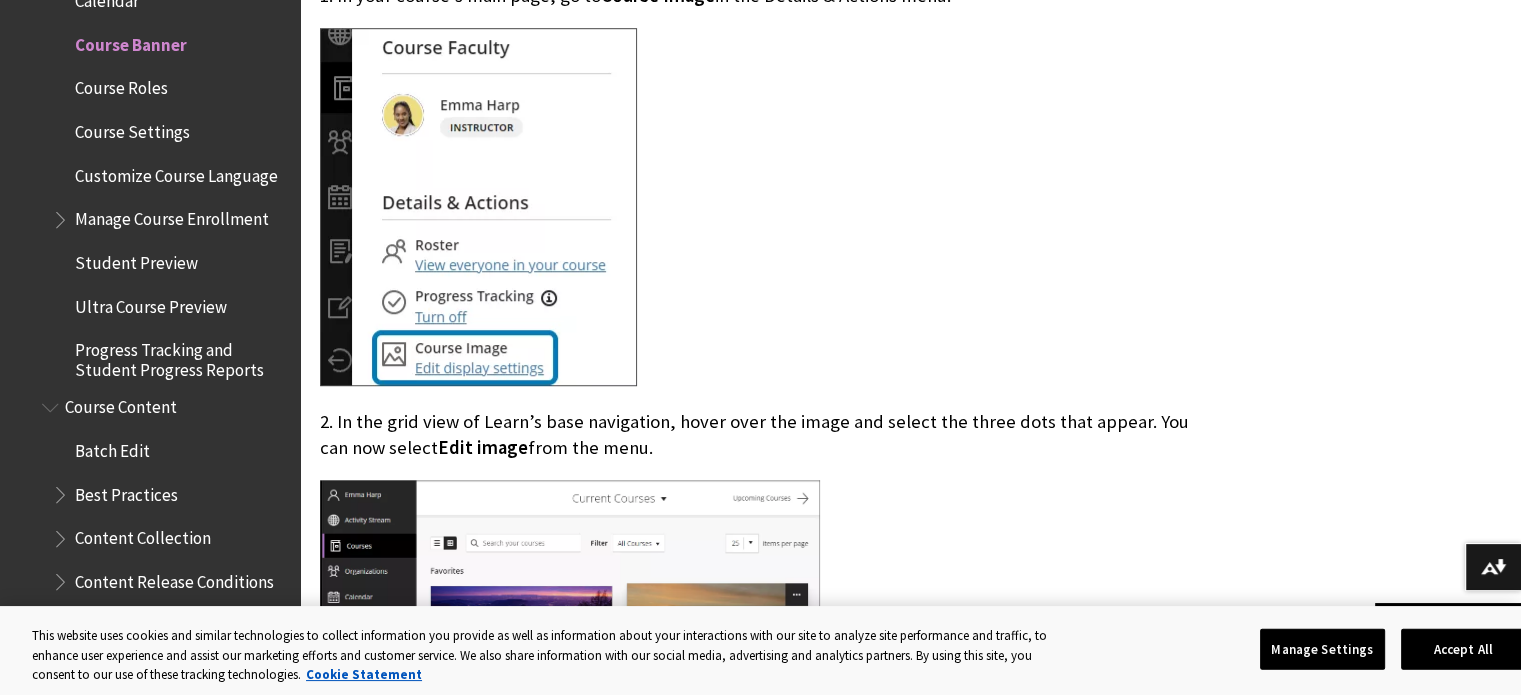 scroll, scrollTop: 1347, scrollLeft: 0, axis: vertical 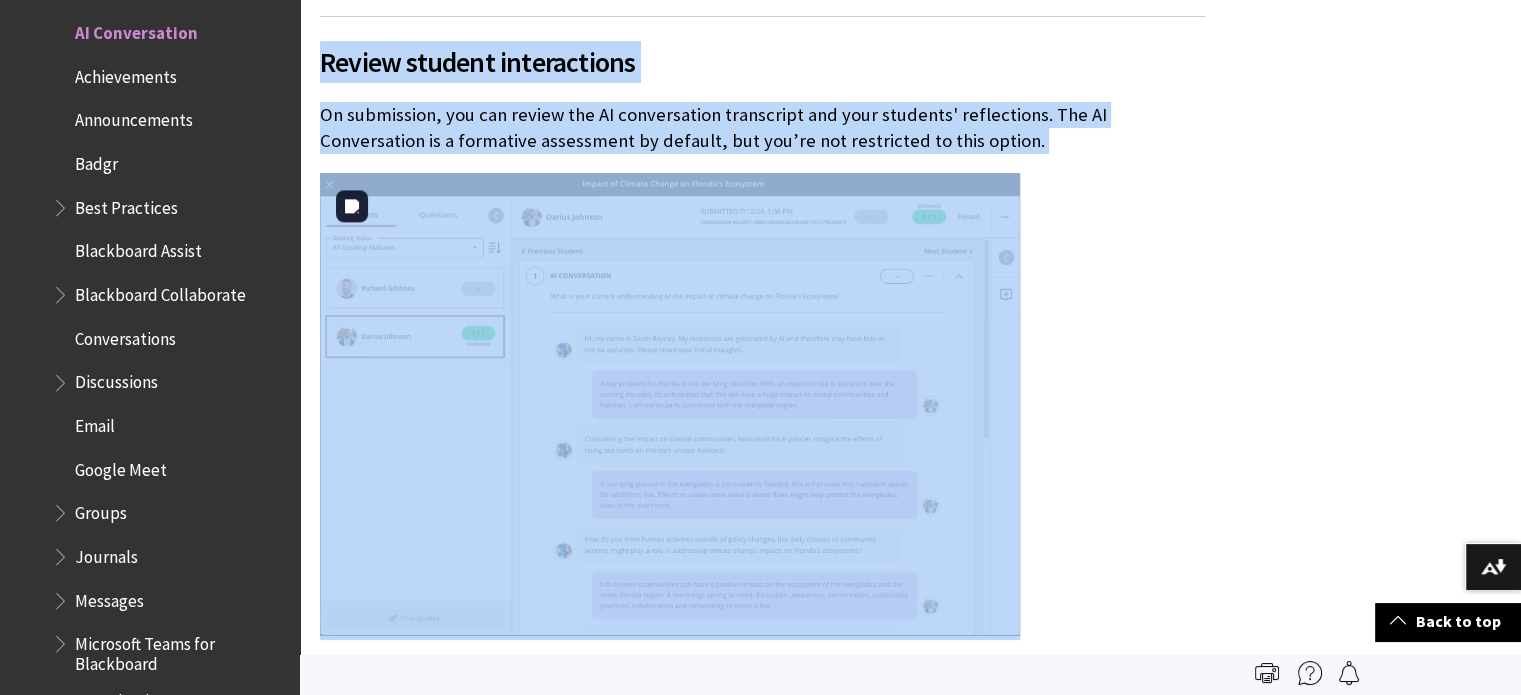 drag, startPoint x: 743, startPoint y: 331, endPoint x: 681, endPoint y: 531, distance: 209.38959 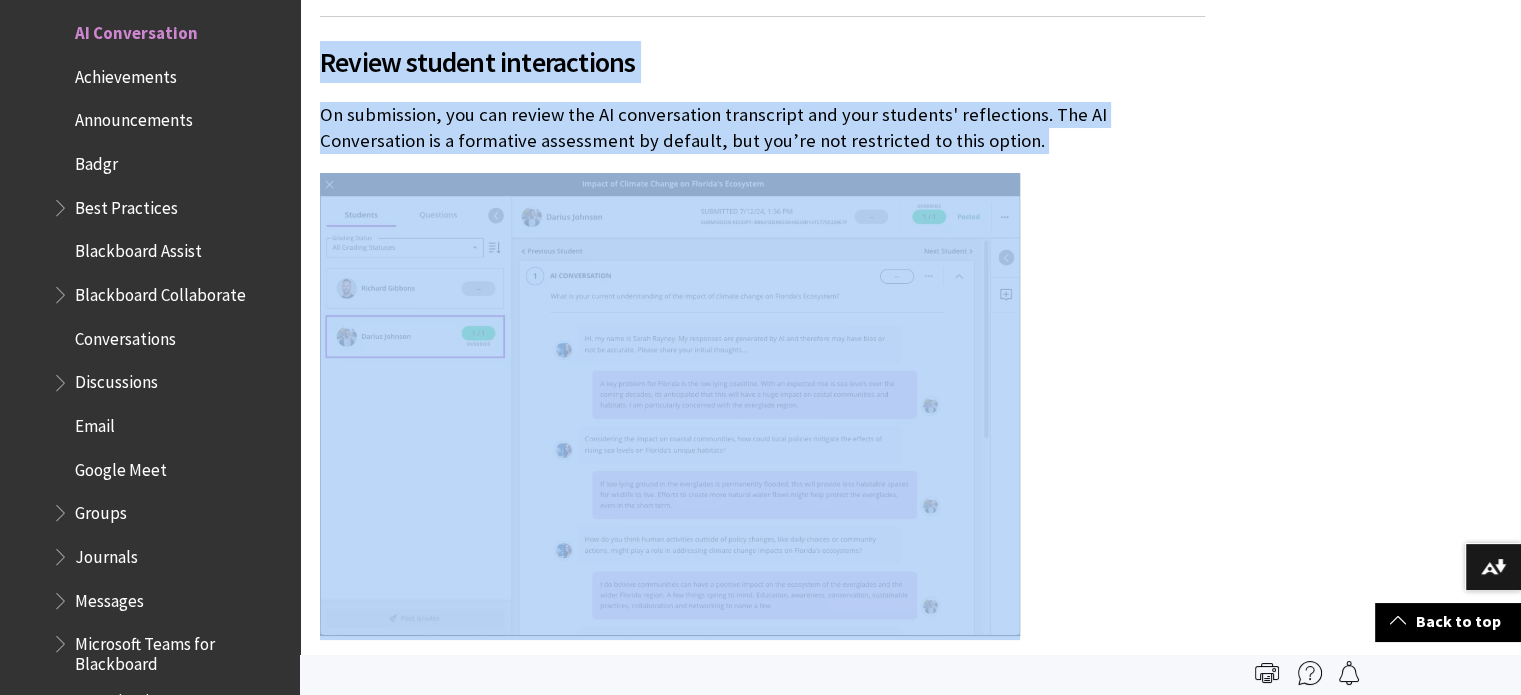click on "About AI Conversation You can create AI Conversations around a topic or scenario to engage your students. AI Conversations include Socratic questioning and role-play exercises. Students can explore and reflect on their own thoughts or role-play a situation related to their learning or career path. We'll include other conversation types as we gather feedback and insights from users. There are two elements to the AI Conversation activity: AI Conversation This asks students to think critically about the topic that the instructor designs. Reflection question This asks students to share their thoughts on the activity. Students can also flag any bias or errors from the AI as part of our  Trustworthy AI Approach . Reflection helps students understand the responsible use of AI services.  Visit the  AI Conversation Transparency Note  to learn more about how Anthology's Trustworthy AI program applies to AI Conversation." at bounding box center (762, -3239) 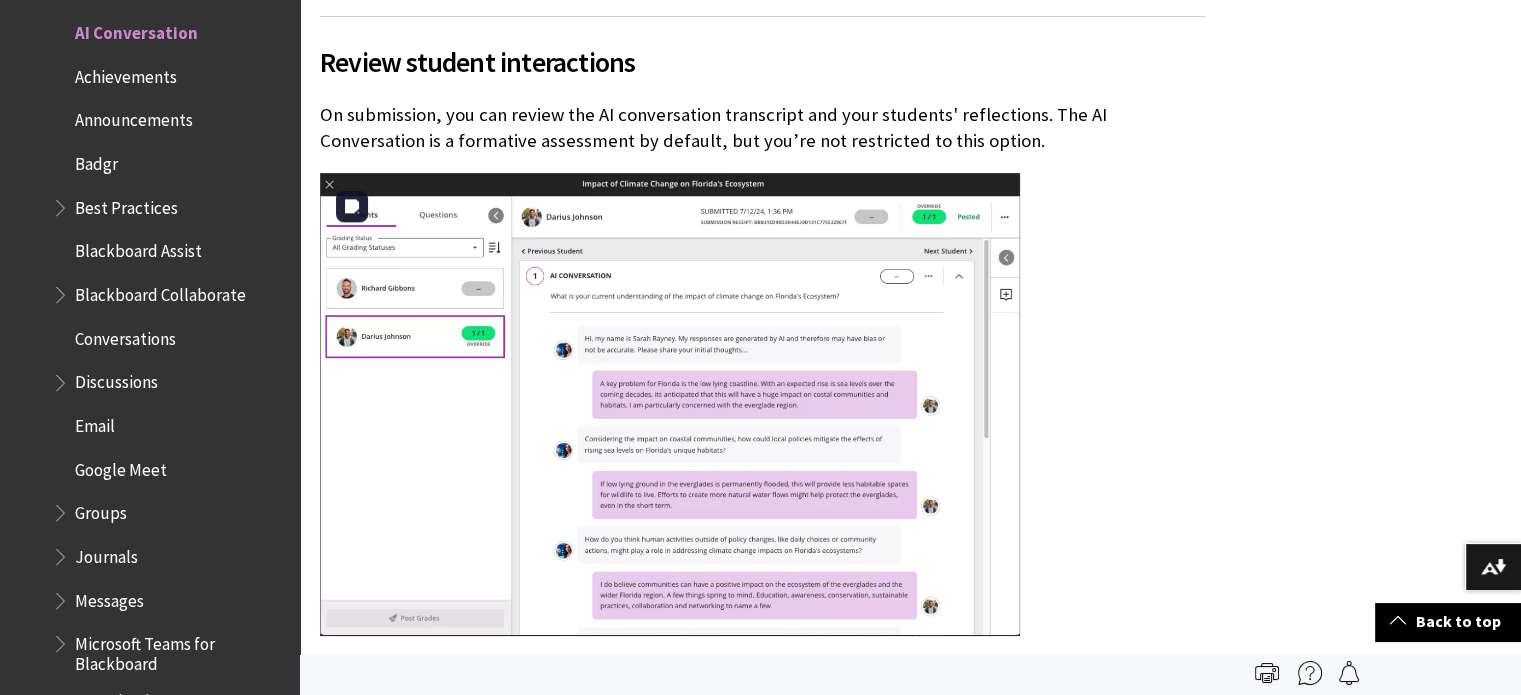 drag, startPoint x: 815, startPoint y: 379, endPoint x: 601, endPoint y: 382, distance: 214.02103 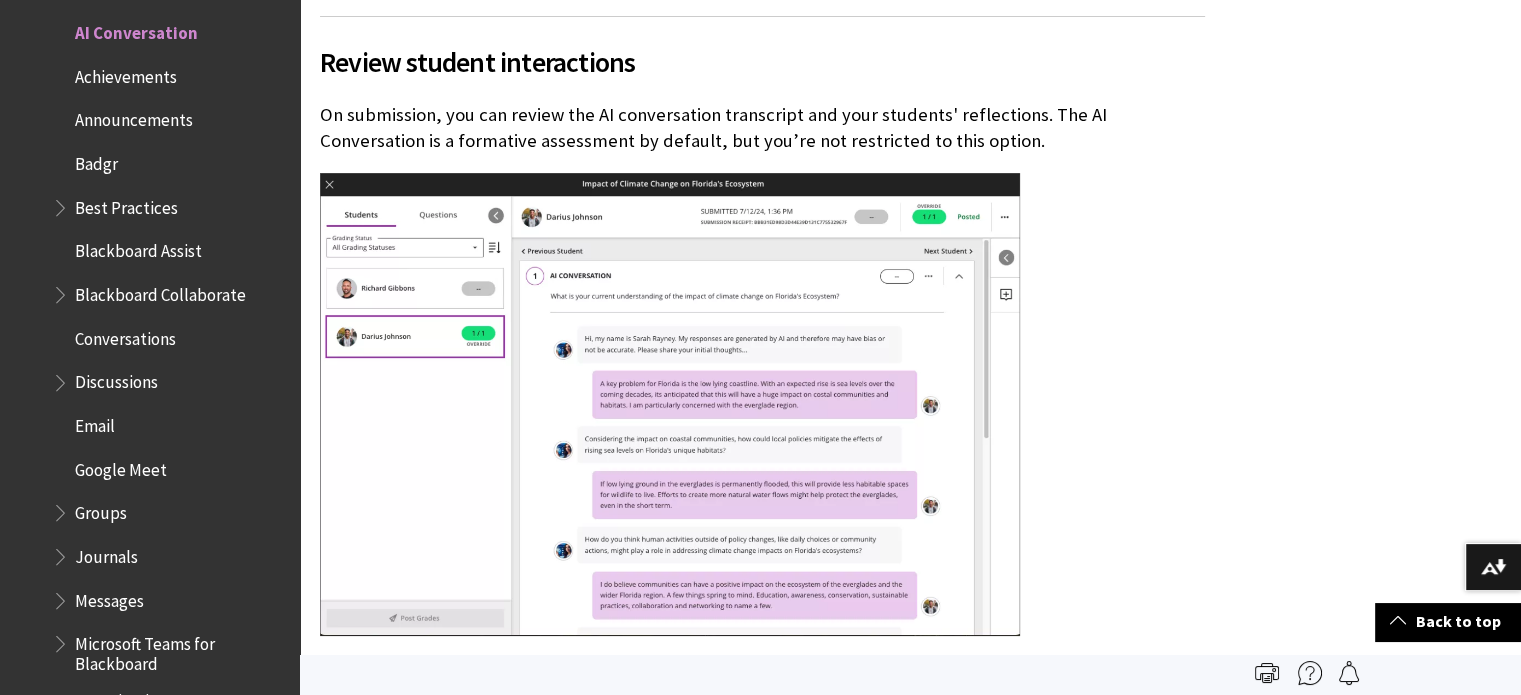 click at bounding box center (762, 406) 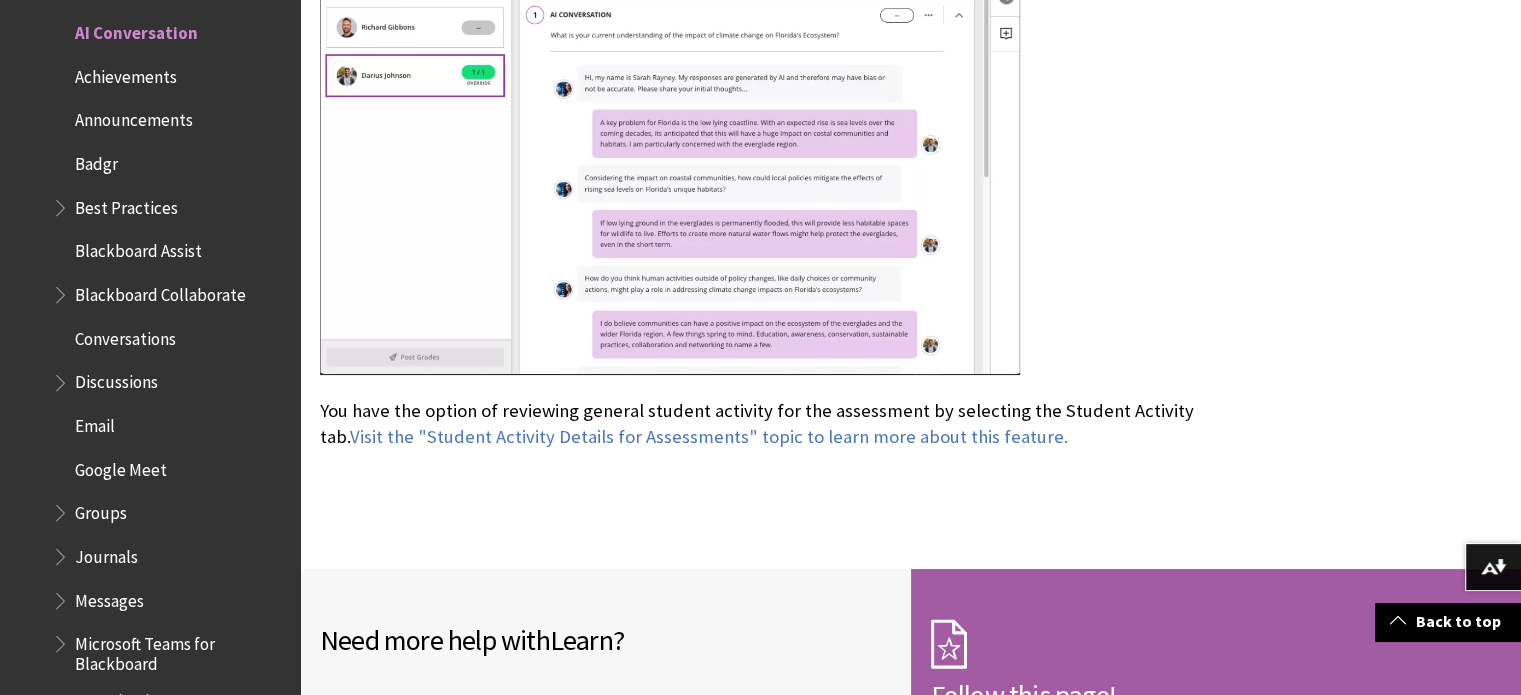 scroll, scrollTop: 7980, scrollLeft: 0, axis: vertical 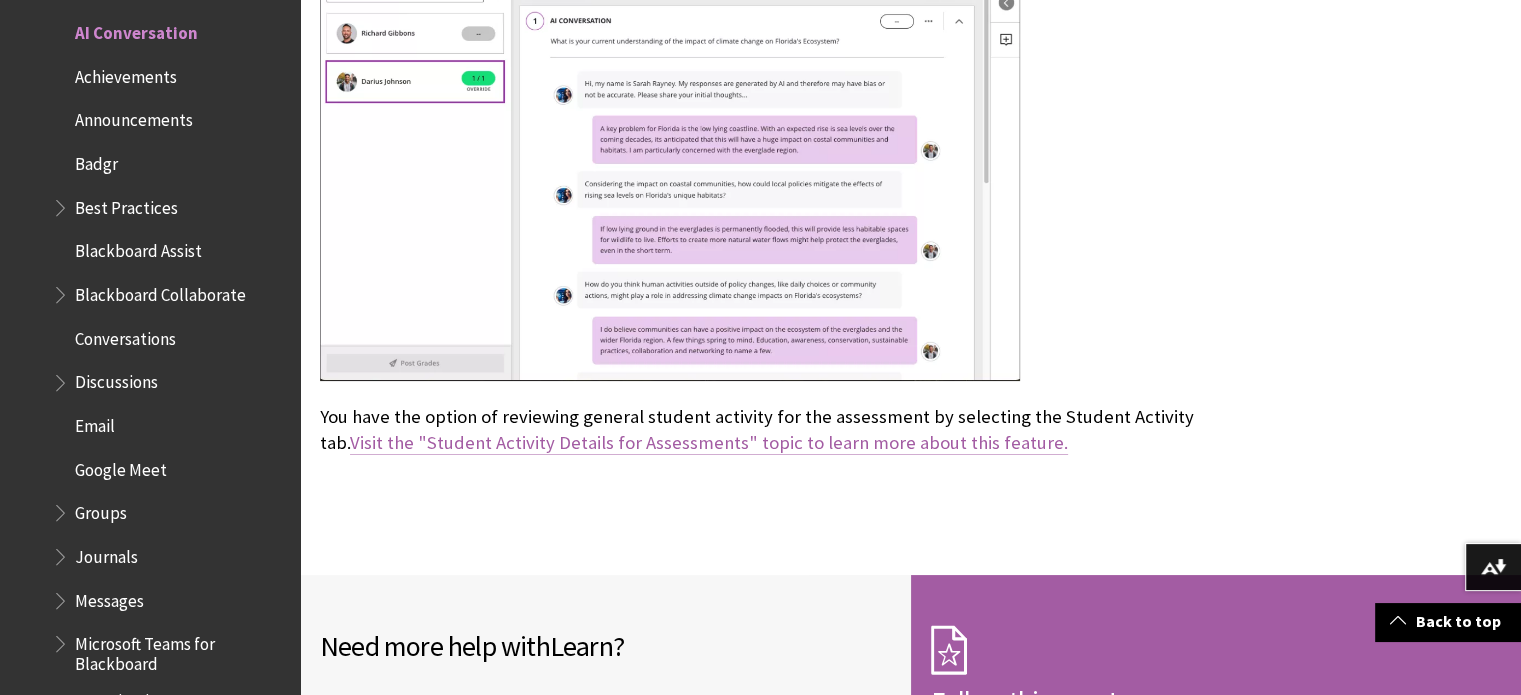 click on "Visit the "Student Activity Details for Assessments" topic to learn more about this feature." at bounding box center (709, 443) 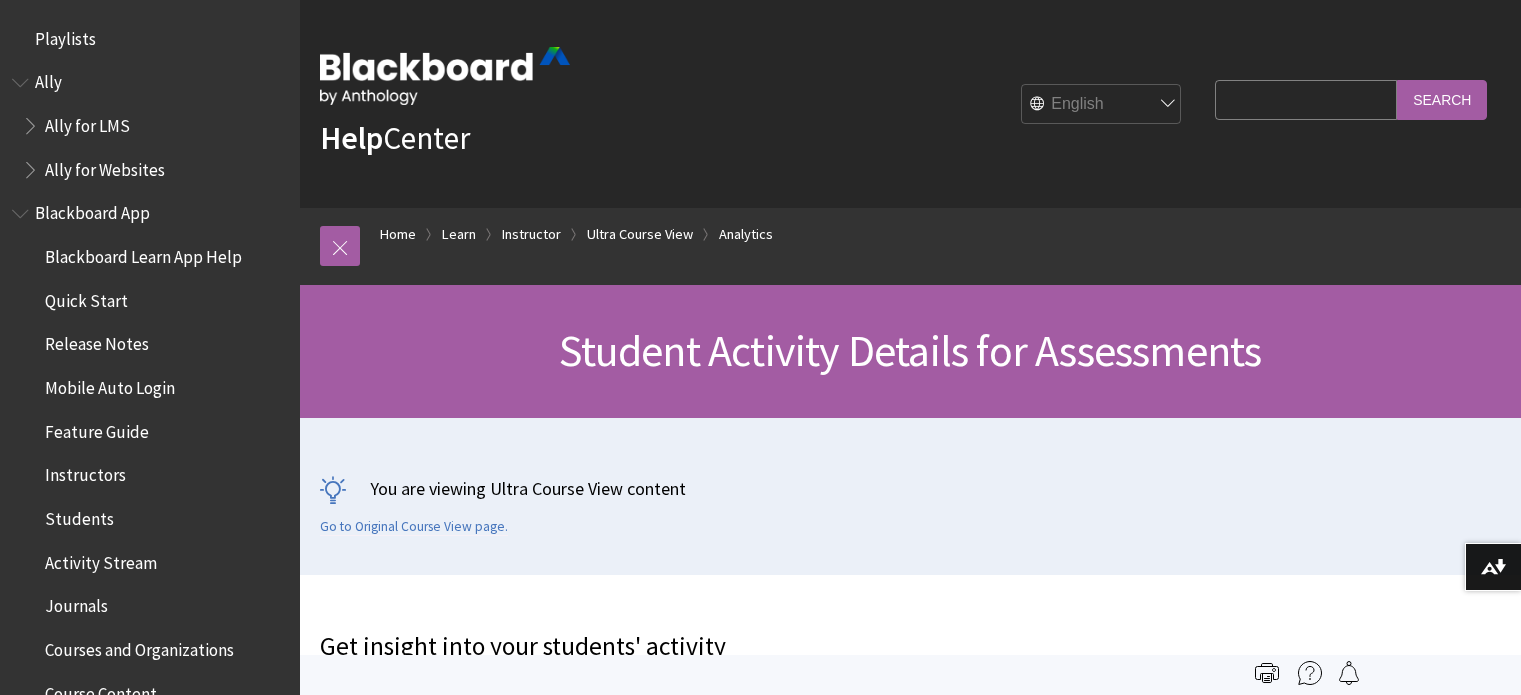 scroll, scrollTop: 426, scrollLeft: 0, axis: vertical 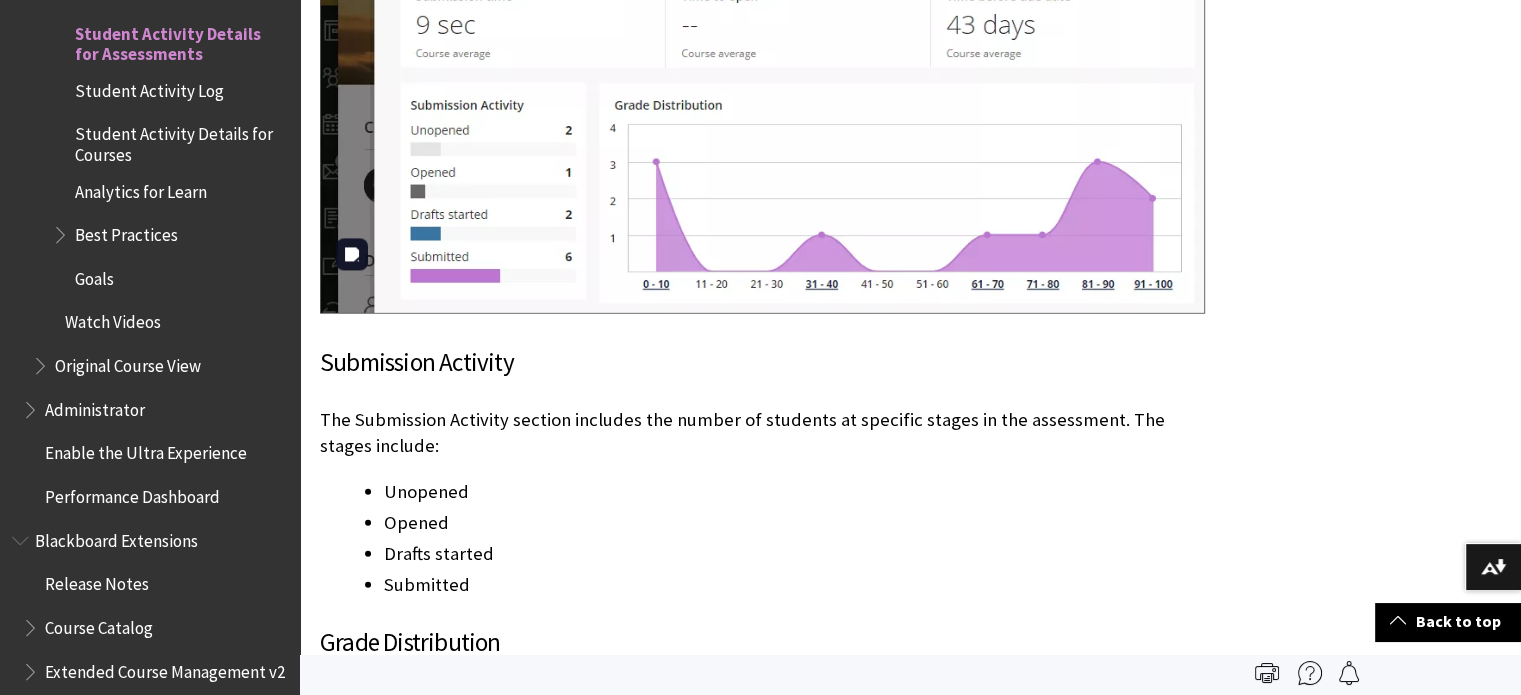 click at bounding box center [762, 45] 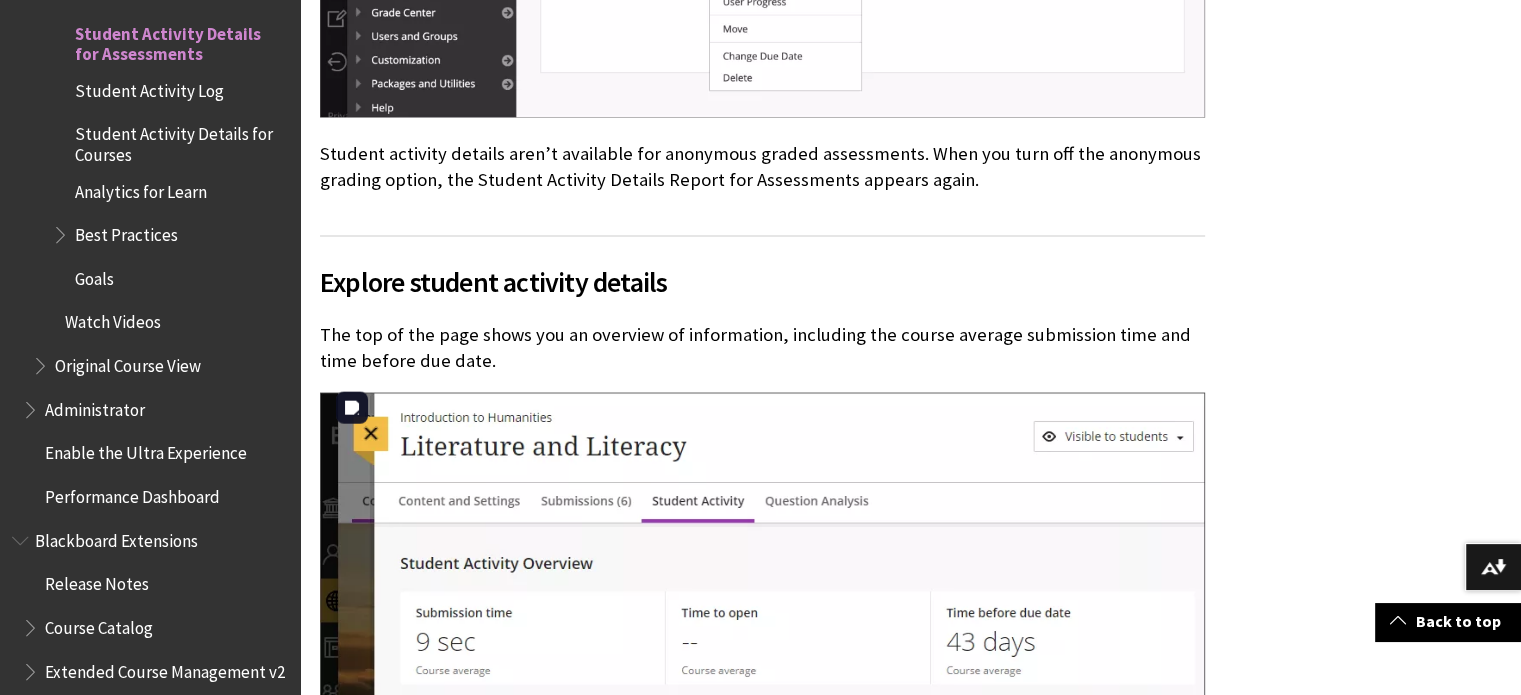 scroll, scrollTop: 4022, scrollLeft: 0, axis: vertical 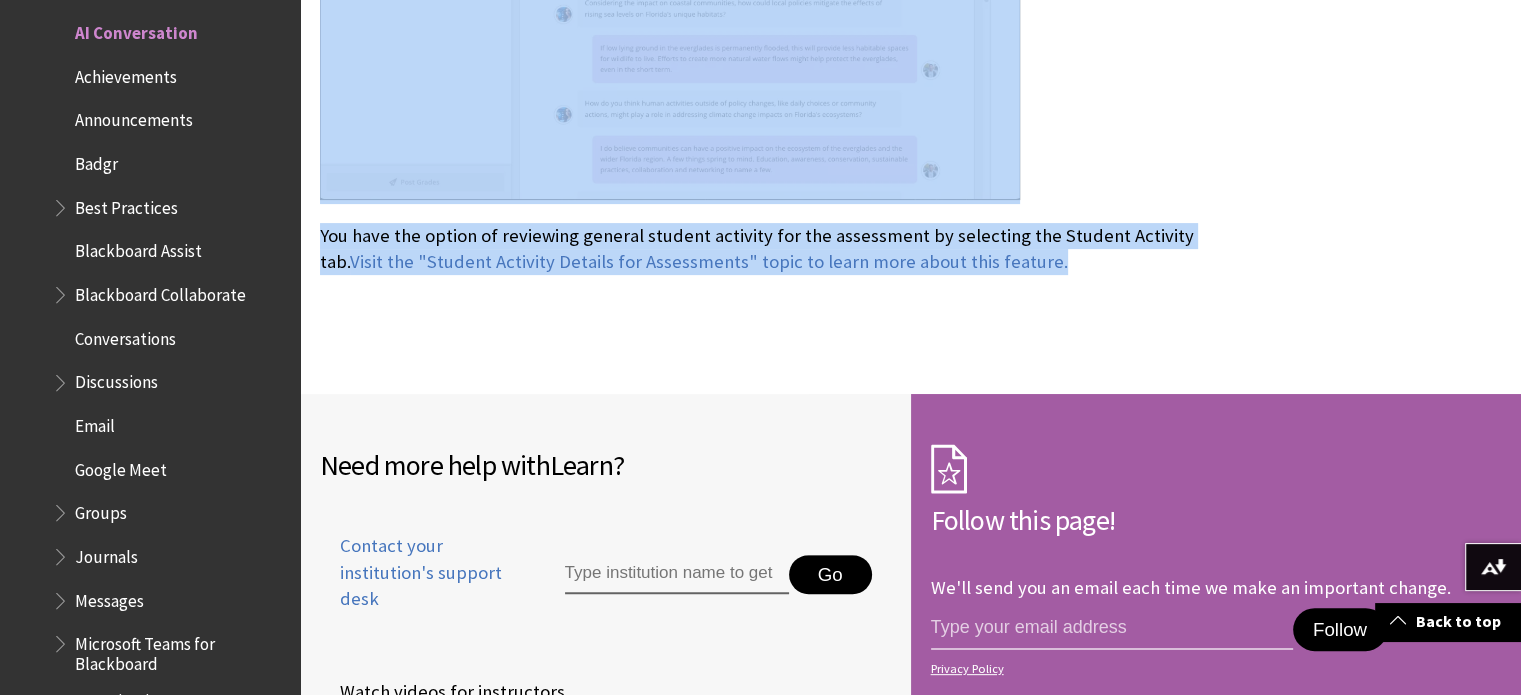 drag, startPoint x: 932, startPoint y: 332, endPoint x: 1034, endPoint y: 272, distance: 118.3385 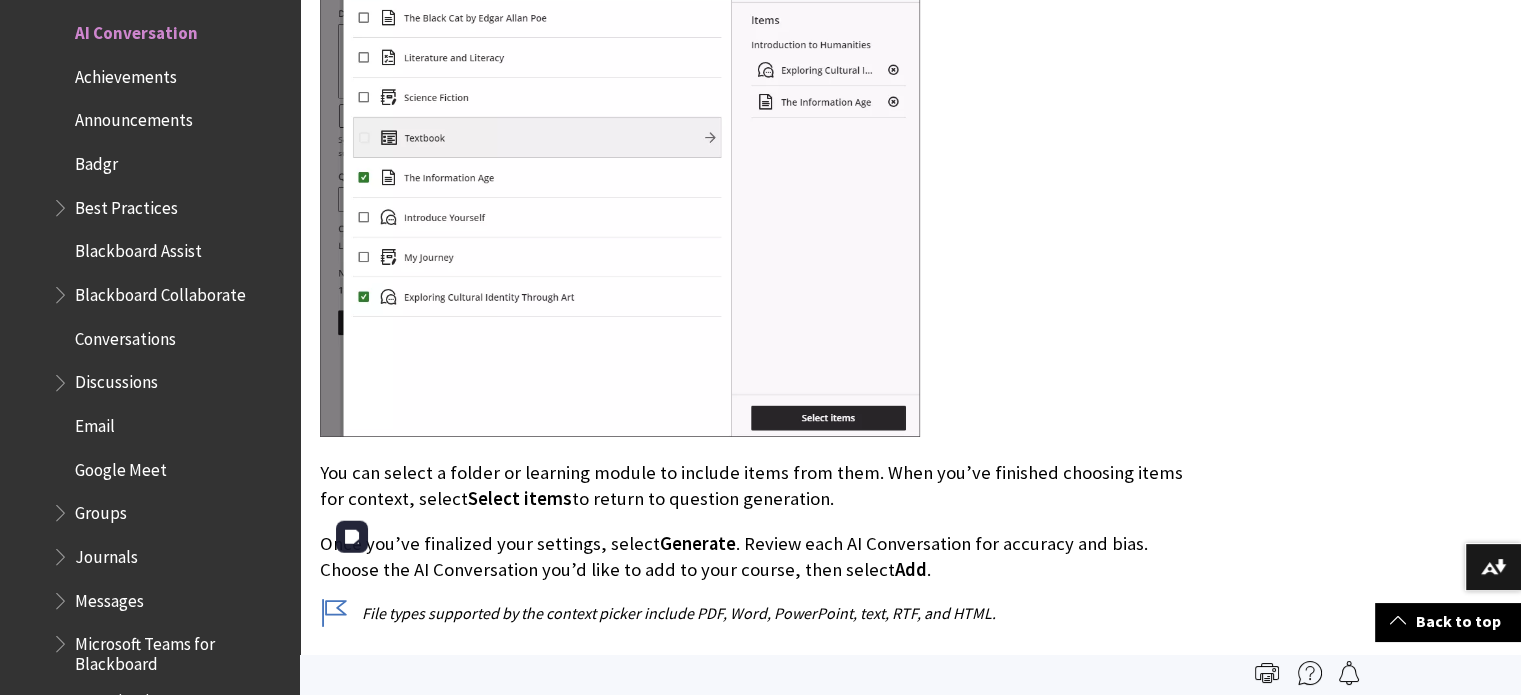 scroll, scrollTop: 6889, scrollLeft: 0, axis: vertical 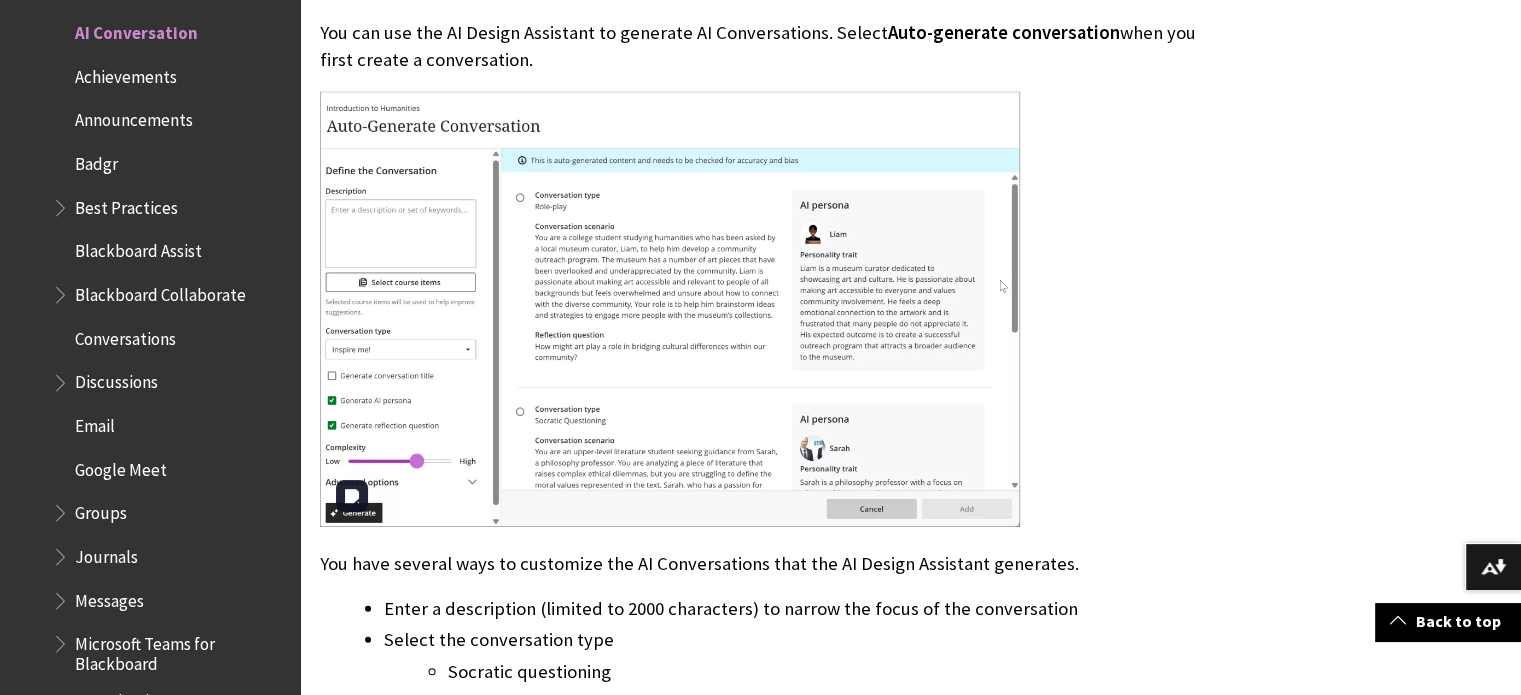 click at bounding box center [670, 310] 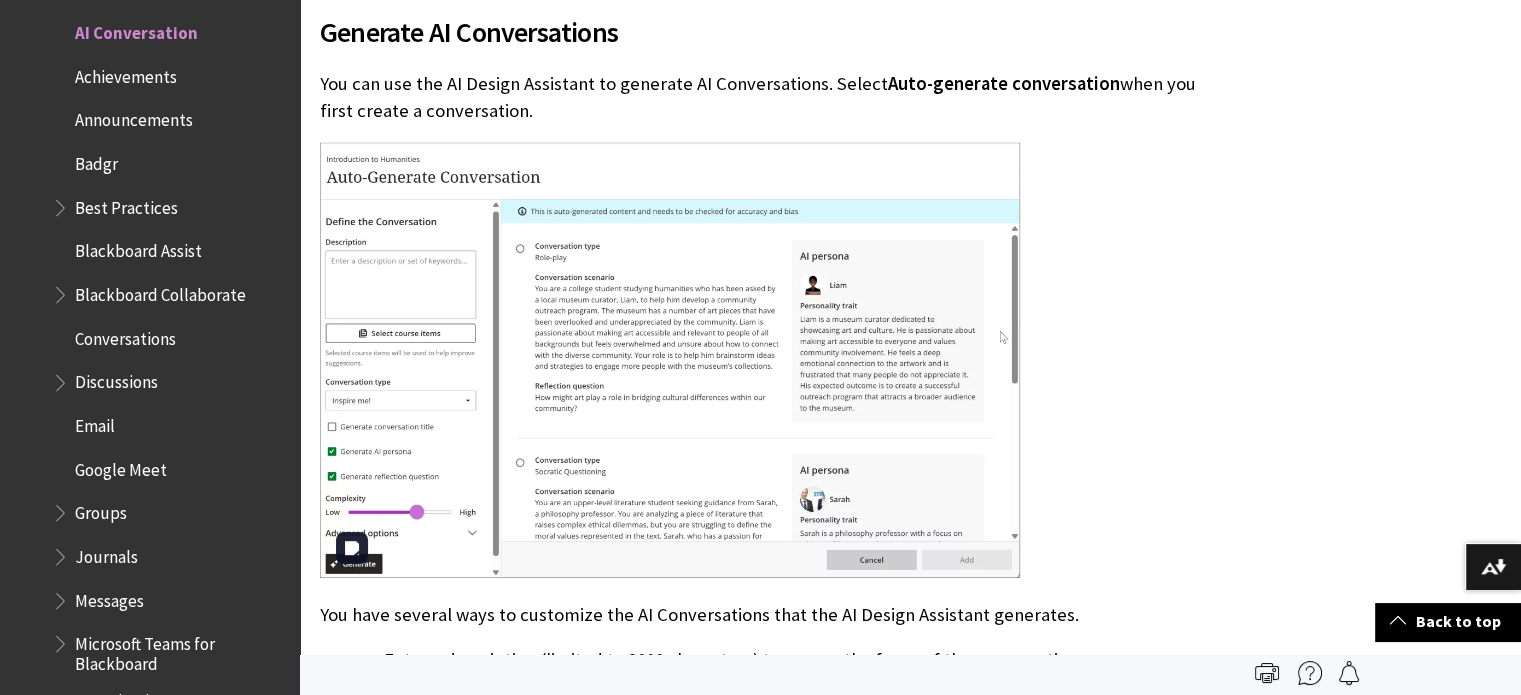 scroll, scrollTop: 5916, scrollLeft: 0, axis: vertical 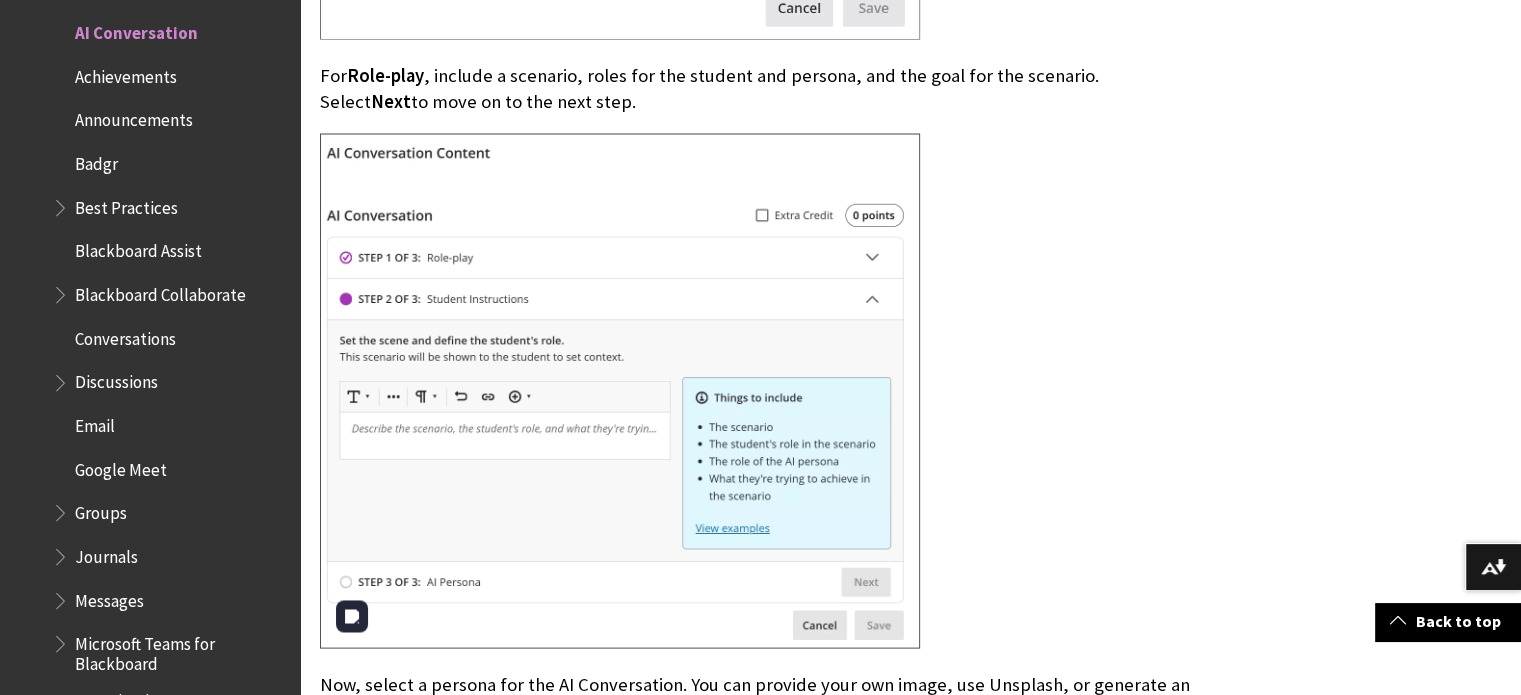 click at bounding box center (620, 390) 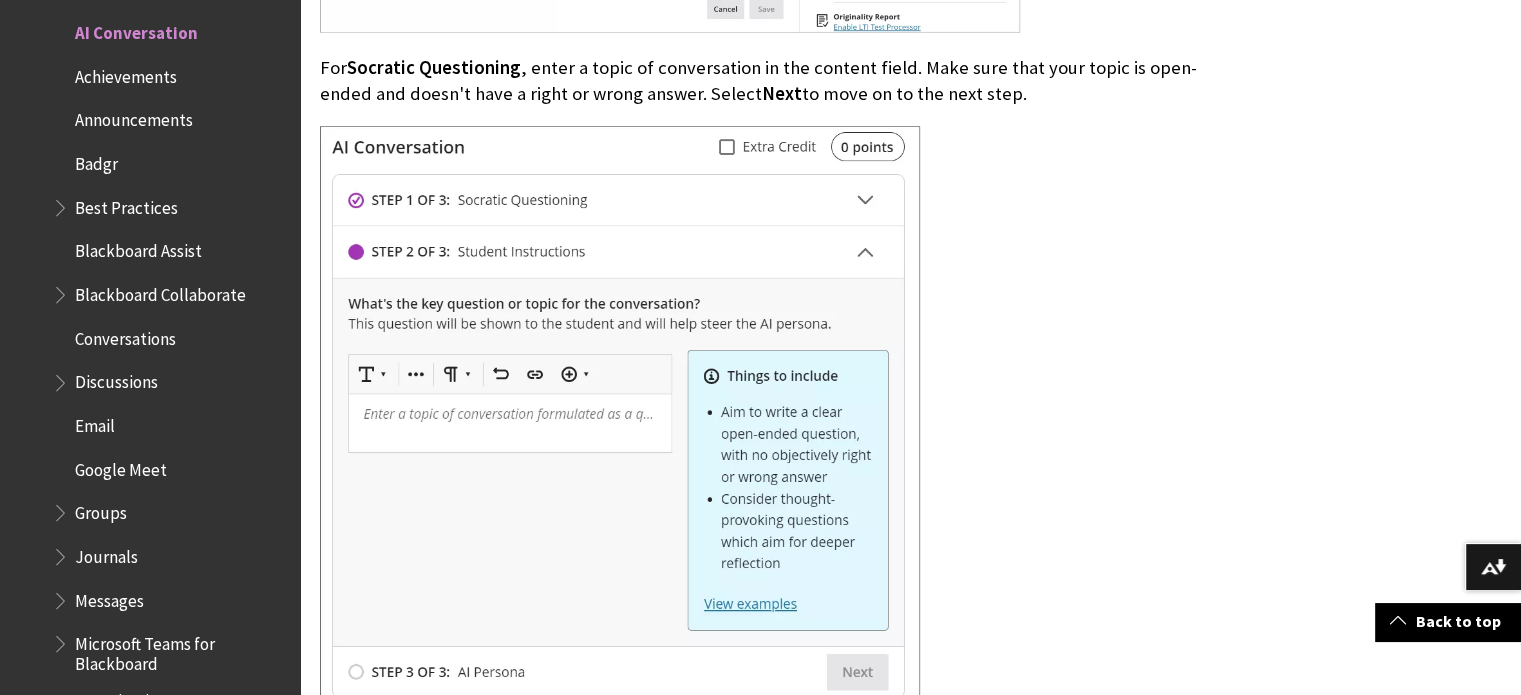 scroll, scrollTop: 3040, scrollLeft: 0, axis: vertical 